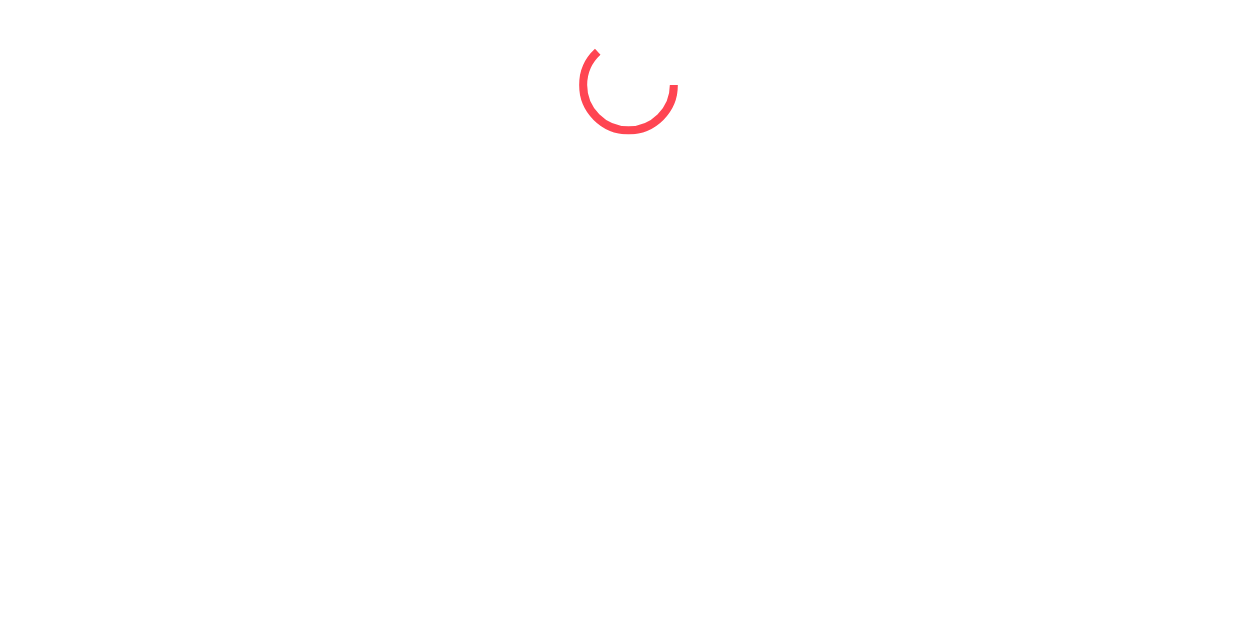 scroll, scrollTop: 0, scrollLeft: 0, axis: both 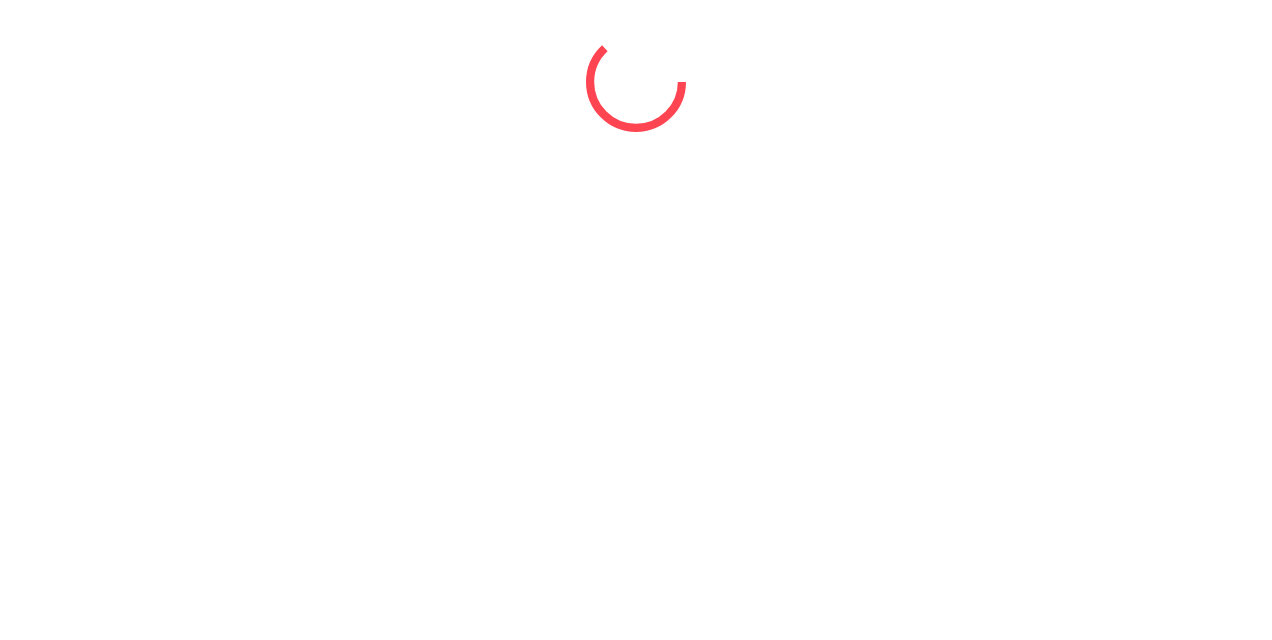 select on "*" 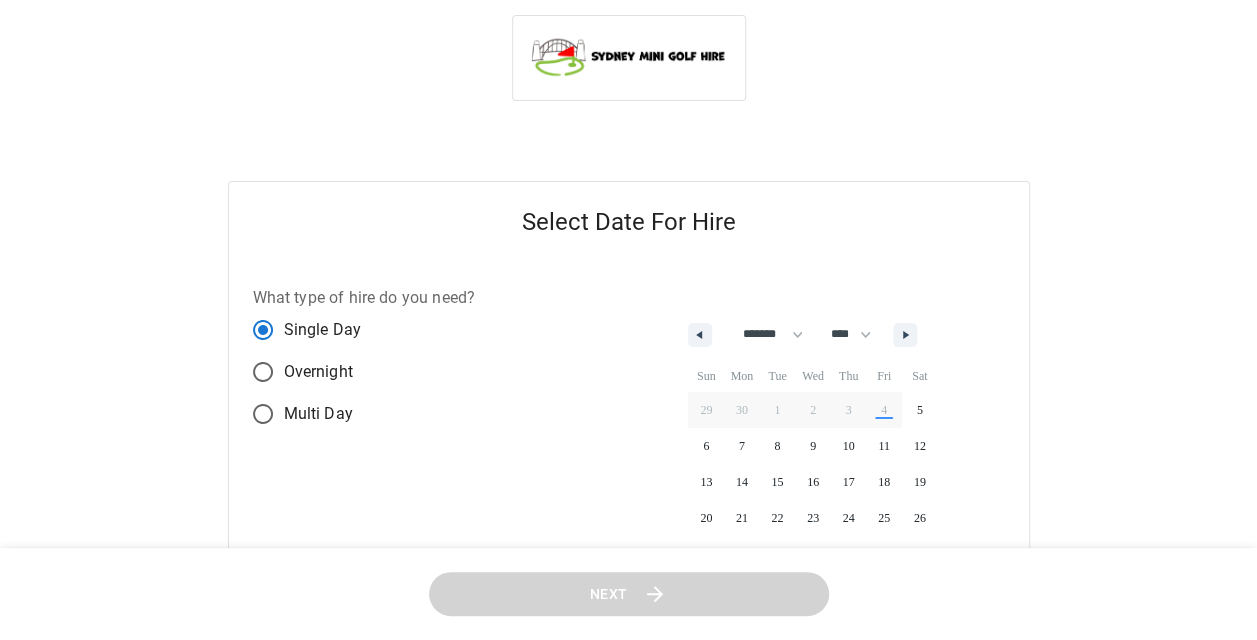 scroll, scrollTop: 8, scrollLeft: 0, axis: vertical 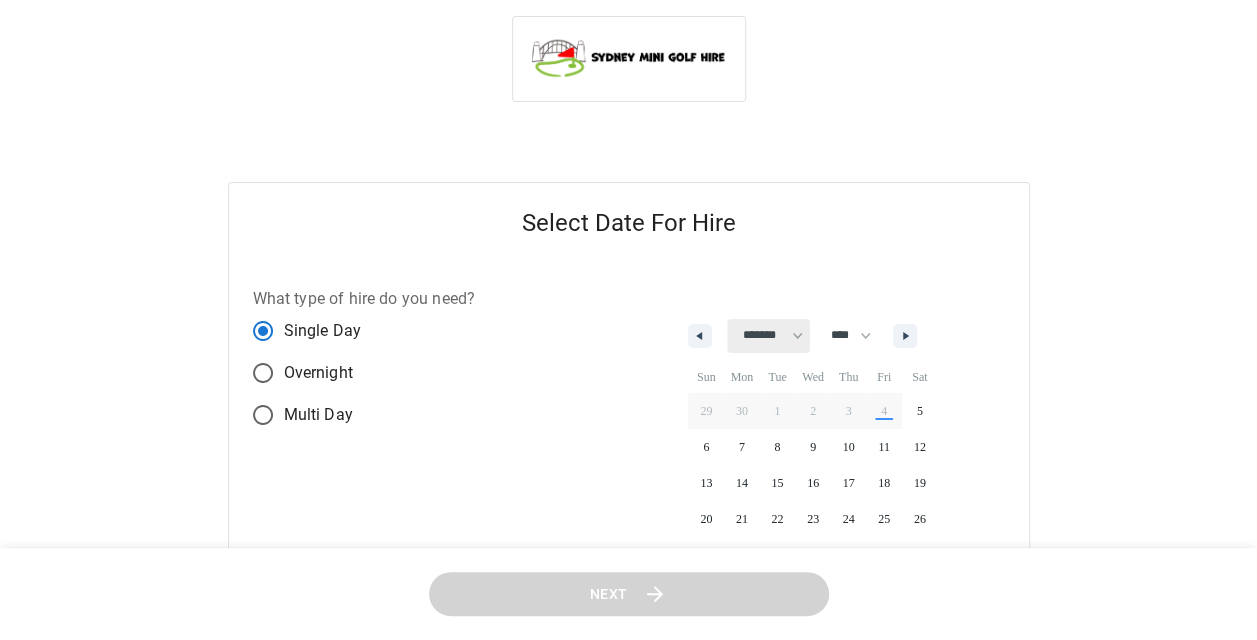 click on "******* ******** ***** ***** *** **** **** ****** ********* ******* ******** ********" at bounding box center (768, 336) 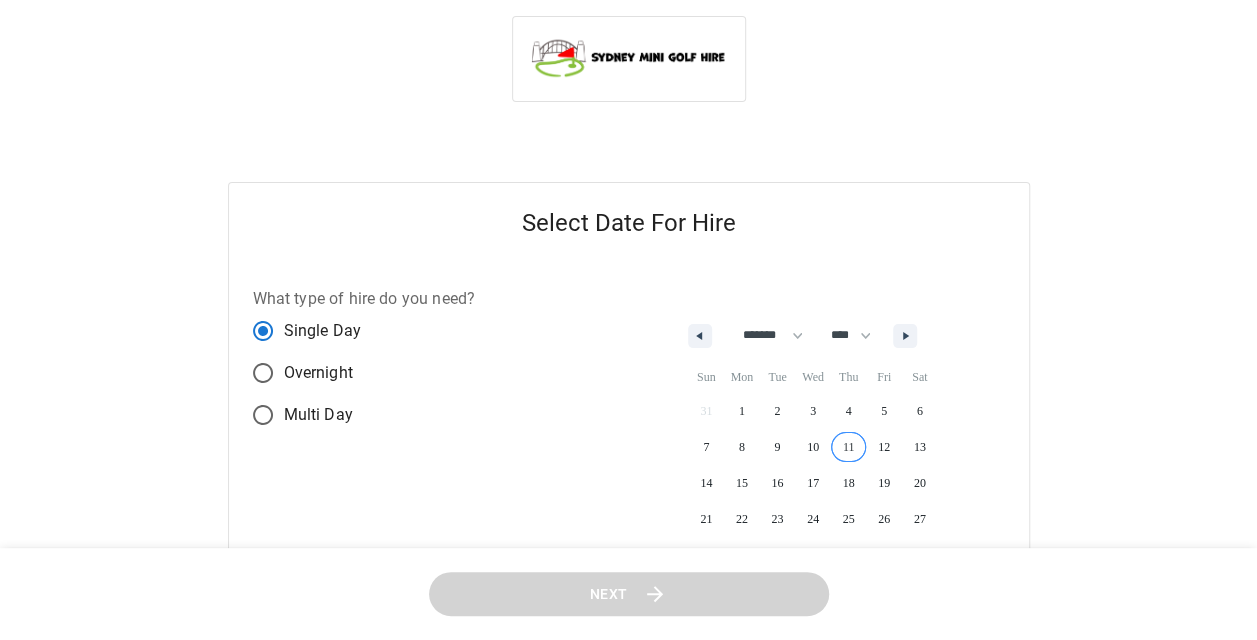 click on "11" at bounding box center (849, 447) 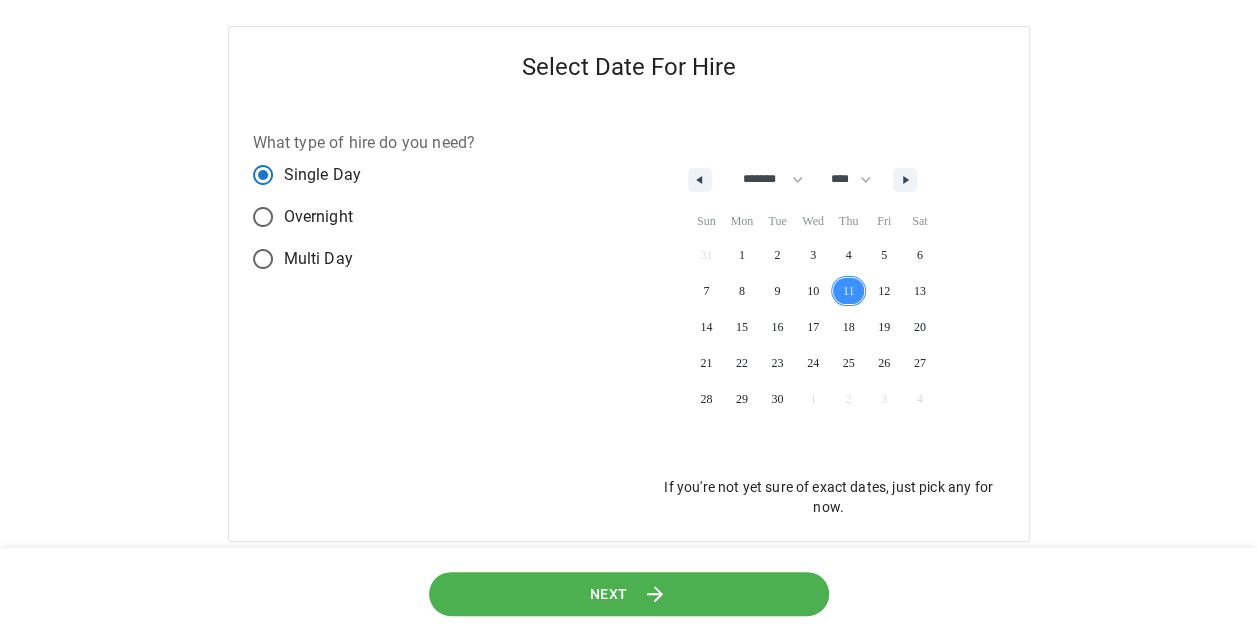 scroll, scrollTop: 190, scrollLeft: 0, axis: vertical 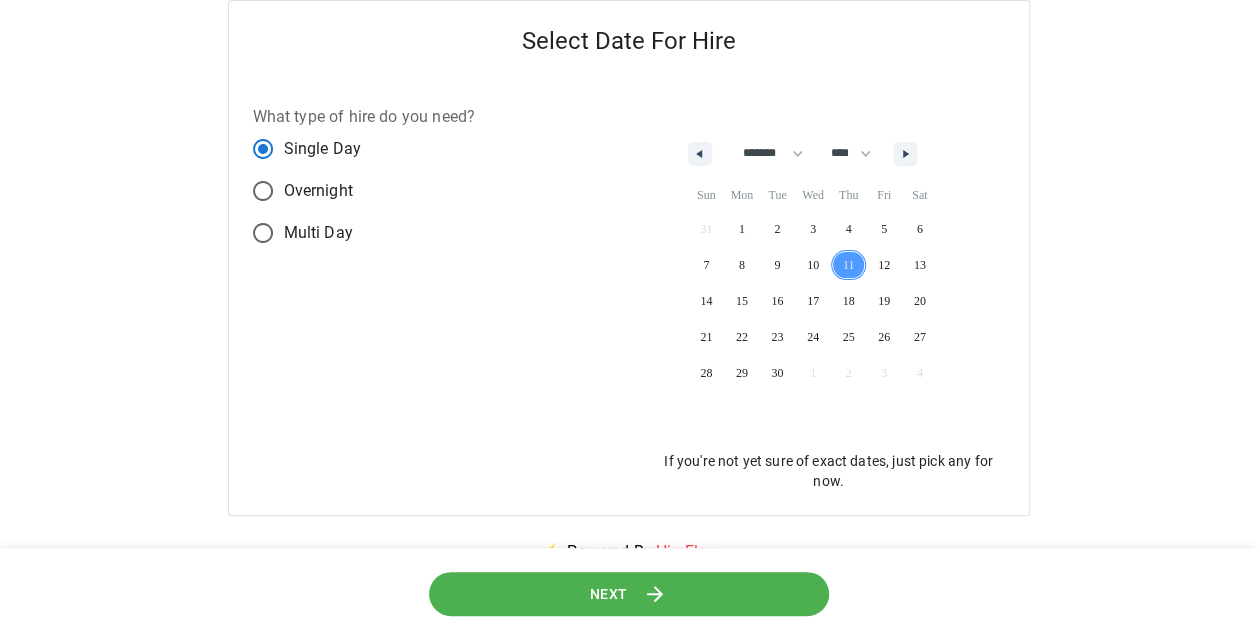click on "Next" at bounding box center [628, 593] 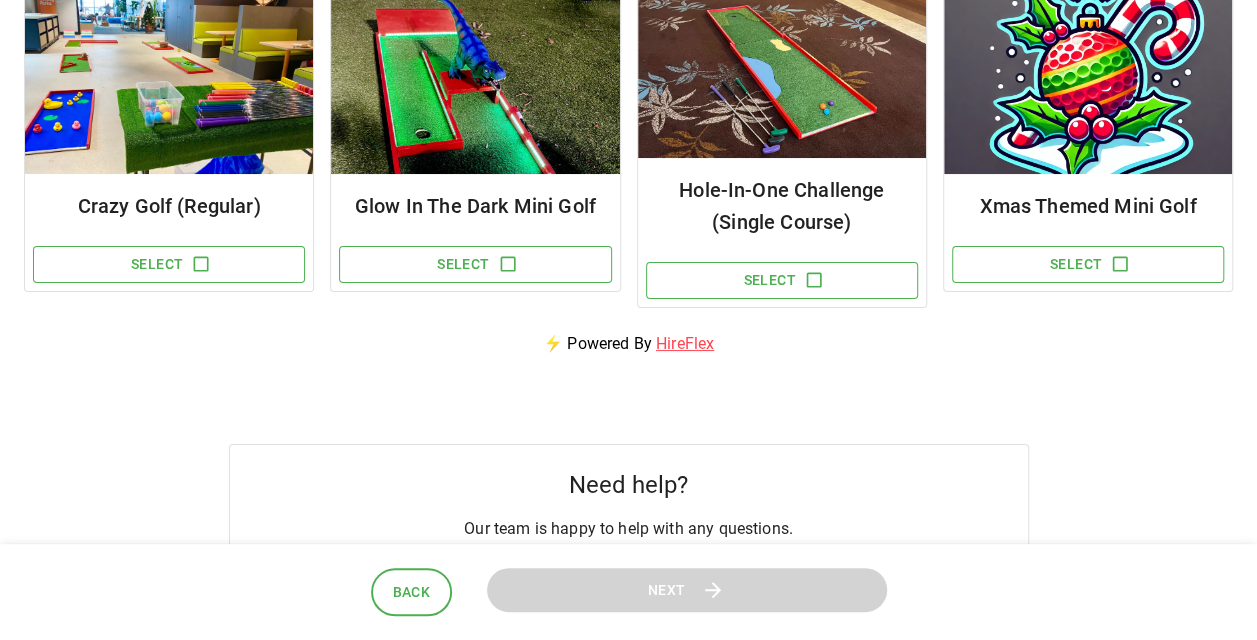 scroll, scrollTop: 318, scrollLeft: 0, axis: vertical 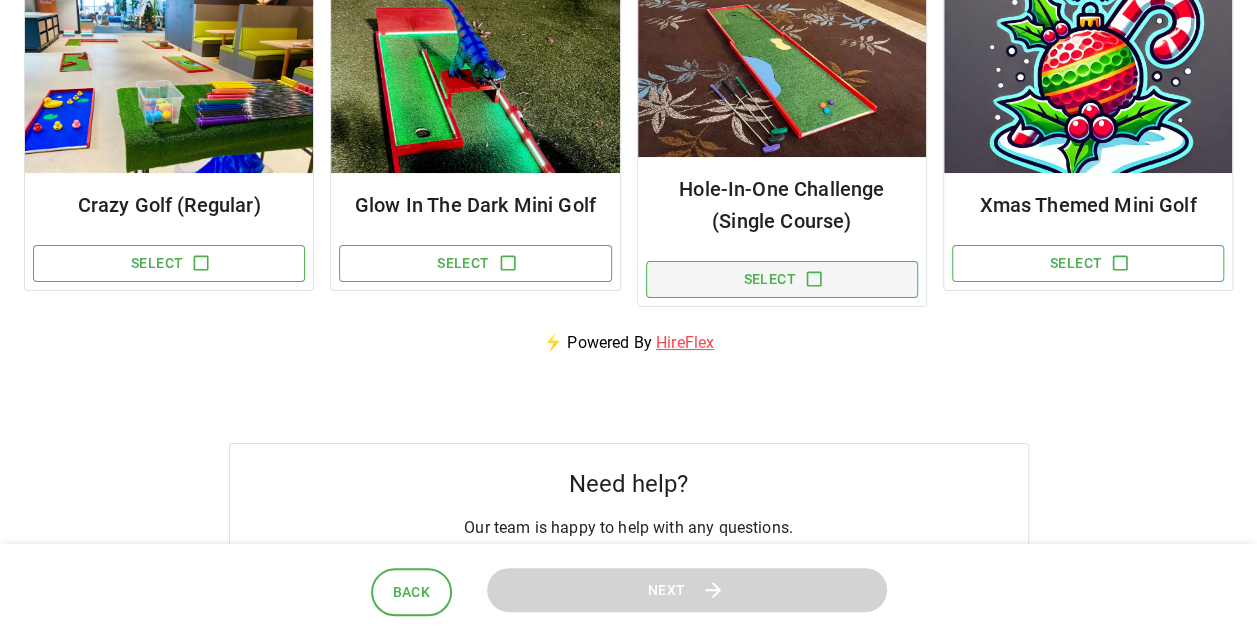 click 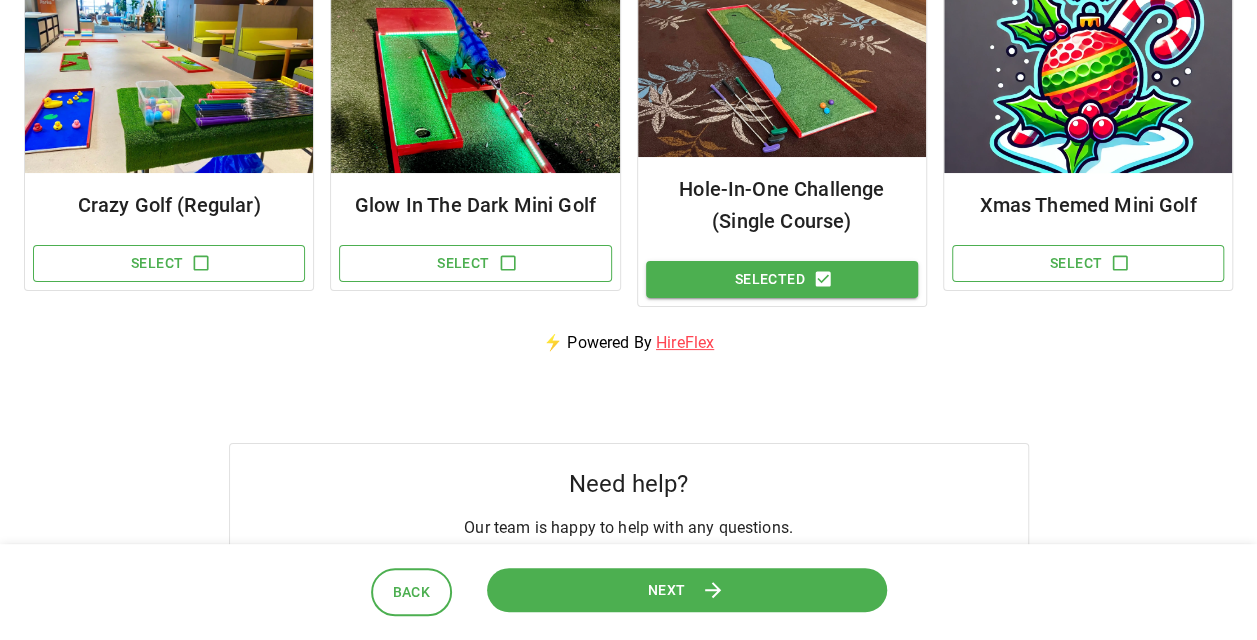 scroll, scrollTop: 318, scrollLeft: 0, axis: vertical 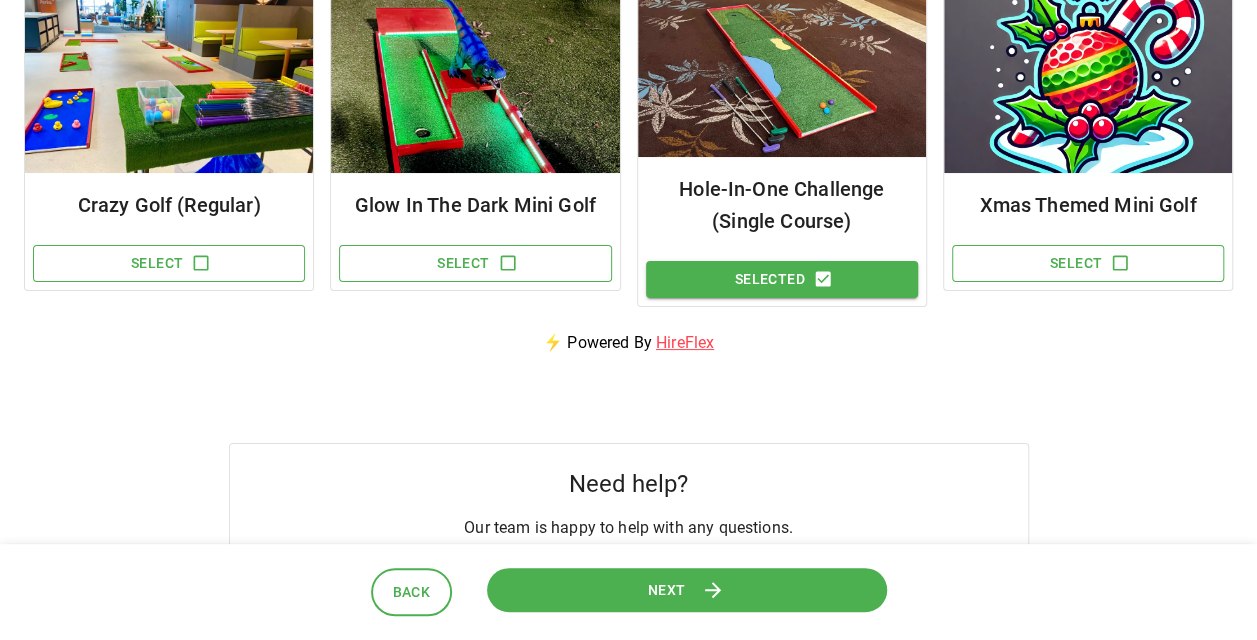 click on "Next" at bounding box center [686, 589] 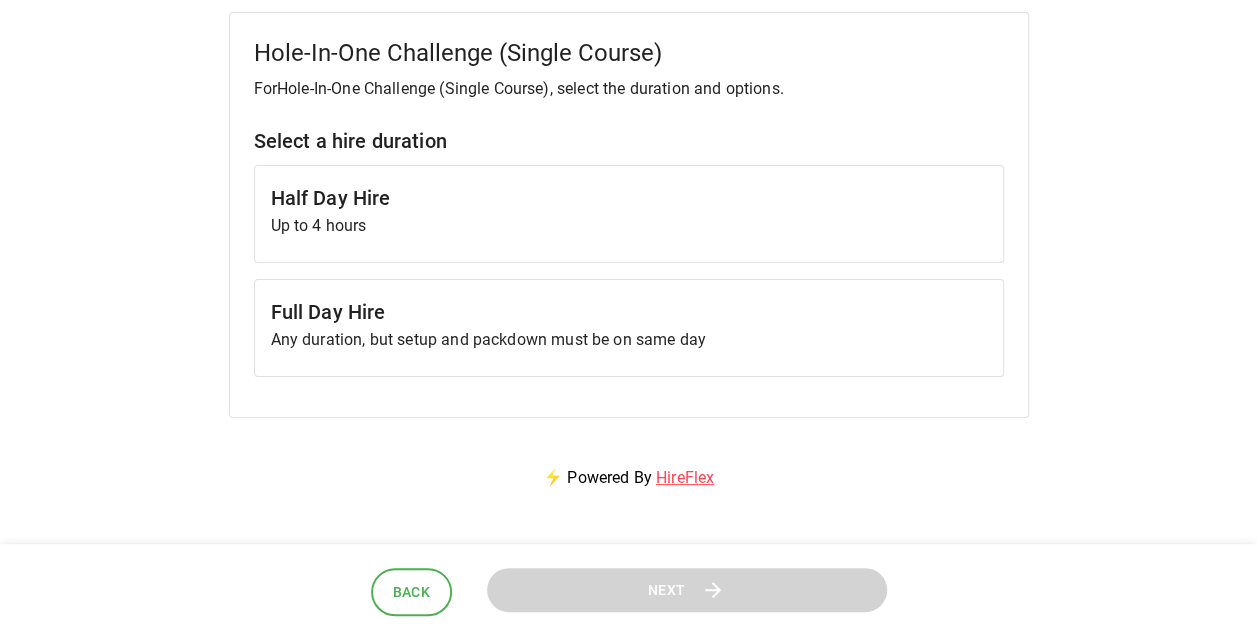 scroll, scrollTop: 210, scrollLeft: 0, axis: vertical 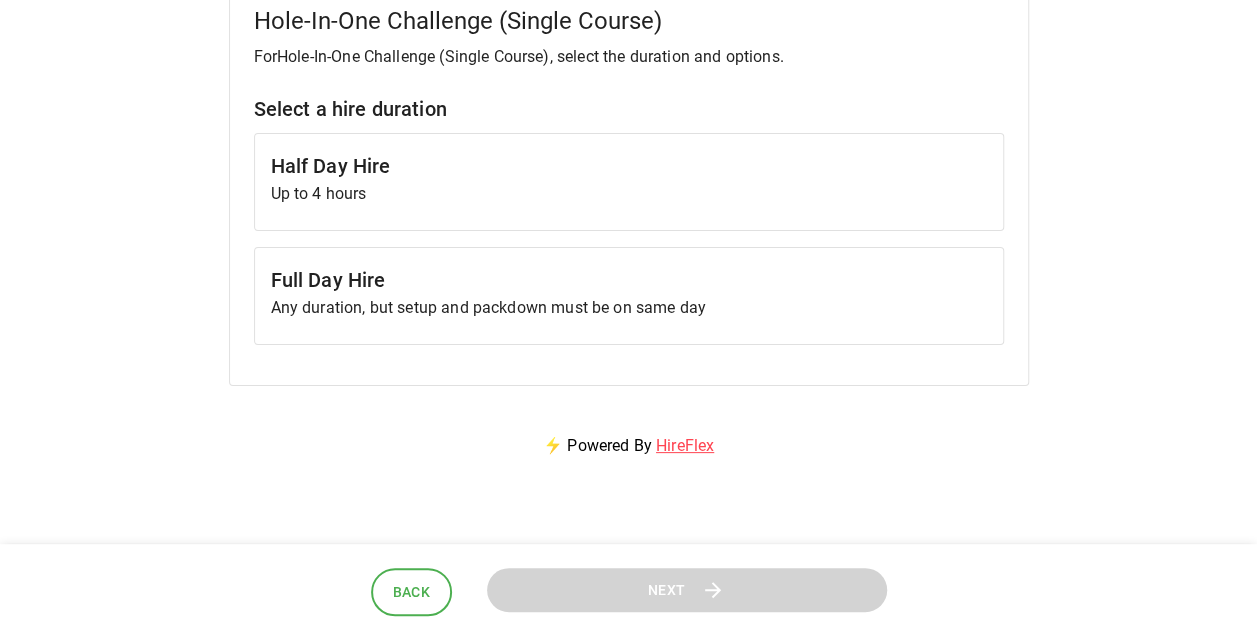 click on "Any duration, but setup and packdown must be on same day" at bounding box center [629, 308] 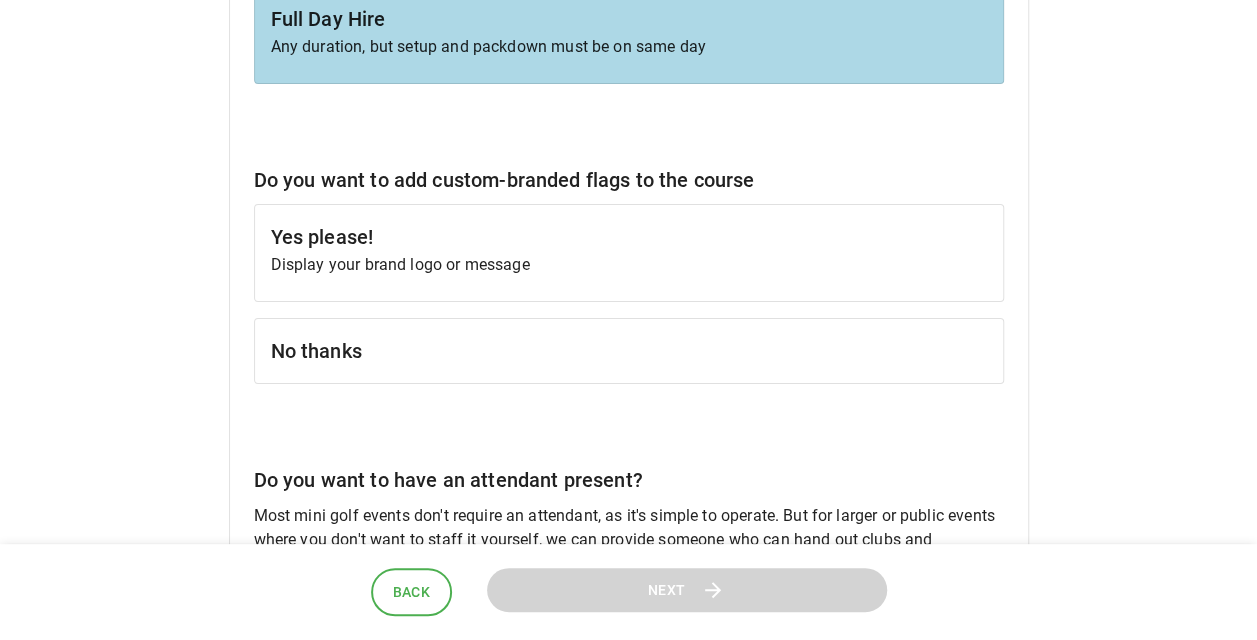 scroll, scrollTop: 482, scrollLeft: 0, axis: vertical 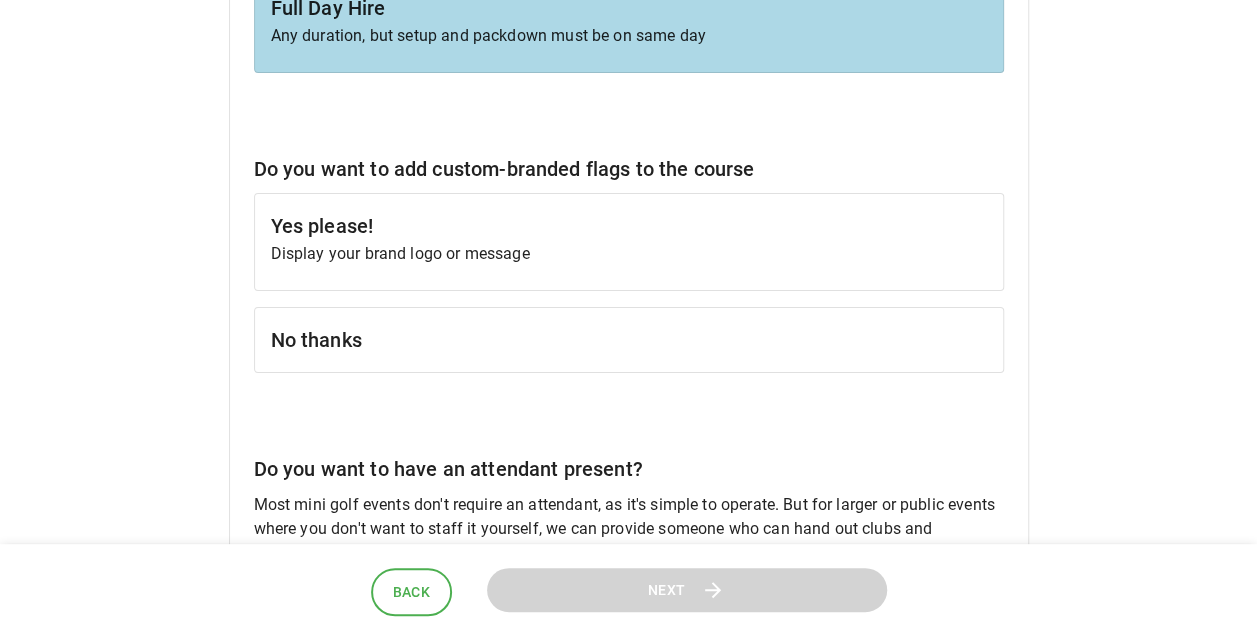 click on "Display your brand logo or message" at bounding box center [629, 254] 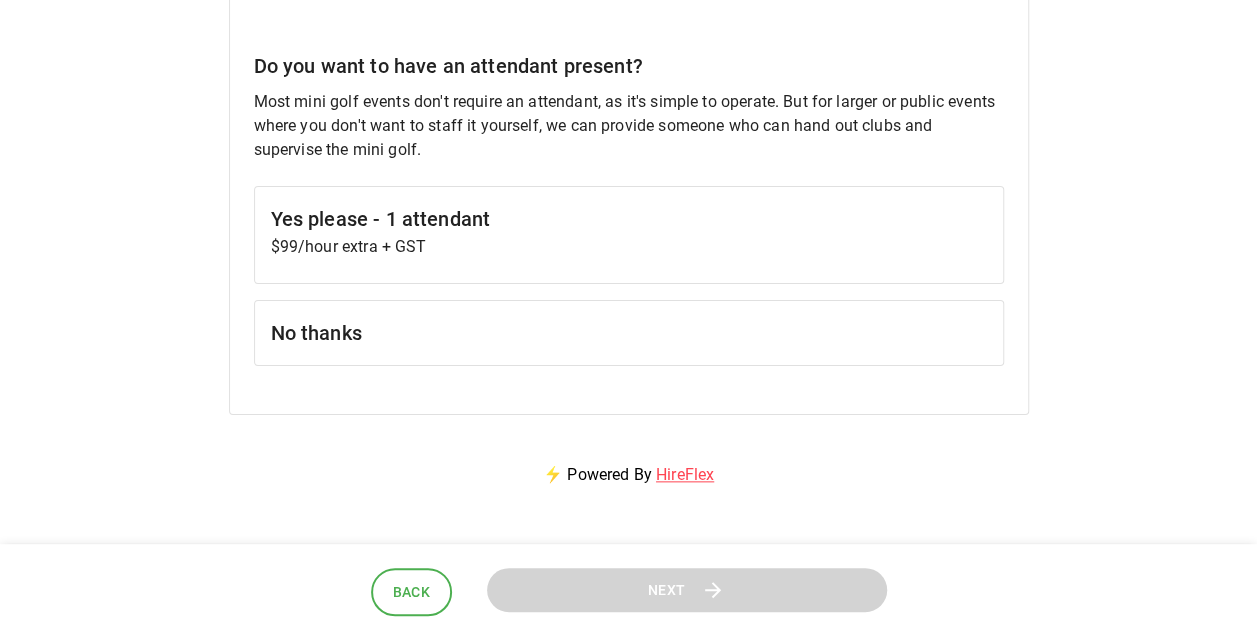 scroll, scrollTop: 886, scrollLeft: 0, axis: vertical 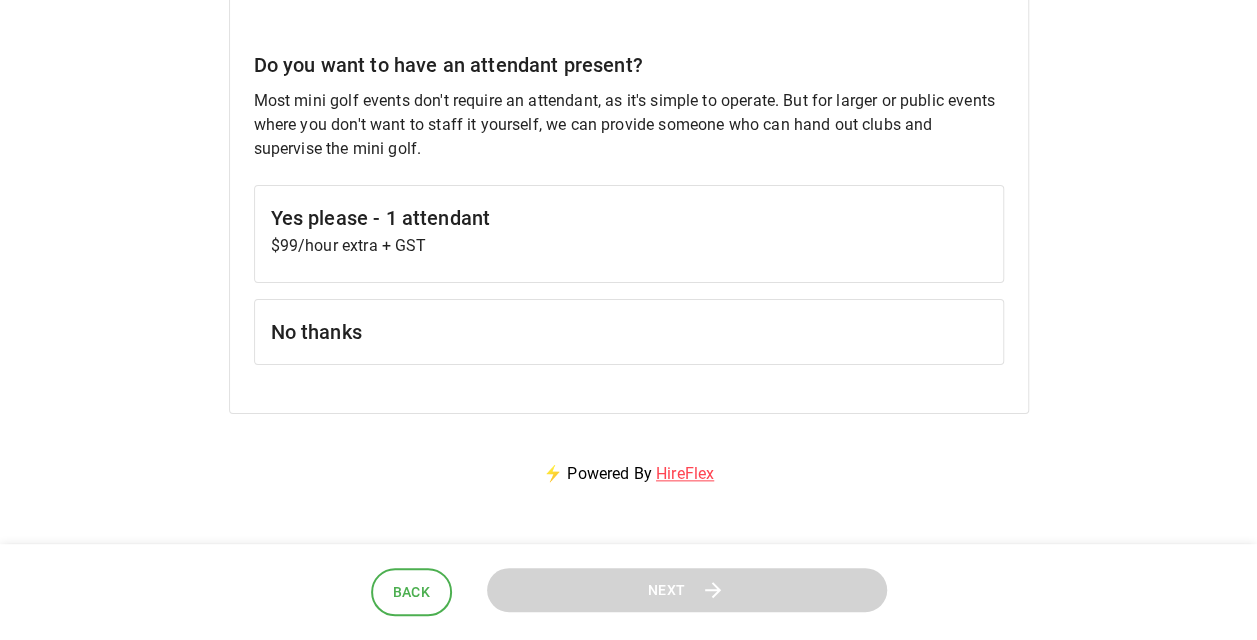 click on "No thanks" at bounding box center [629, 332] 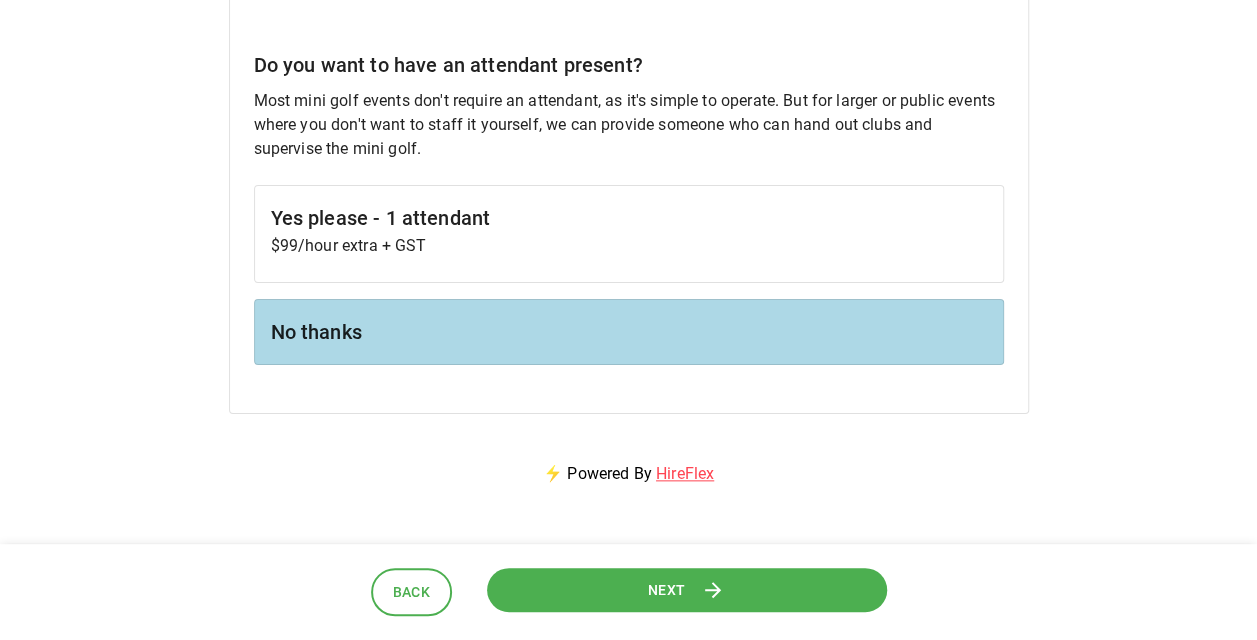 click on "Next" at bounding box center (667, 590) 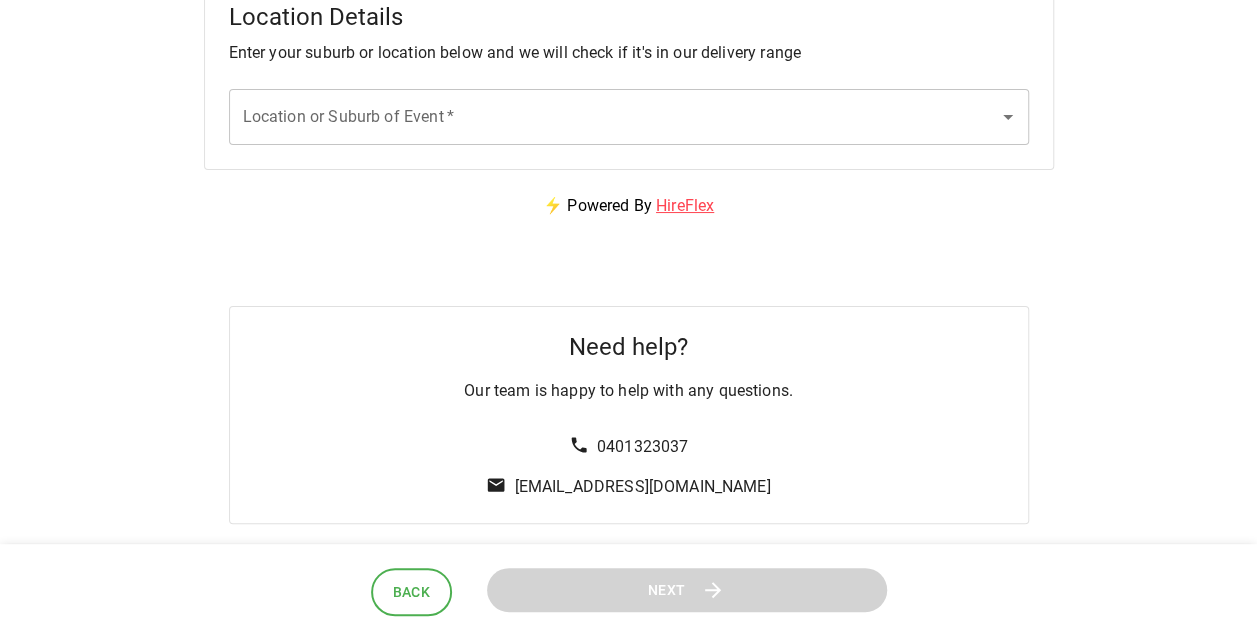 scroll, scrollTop: 0, scrollLeft: 0, axis: both 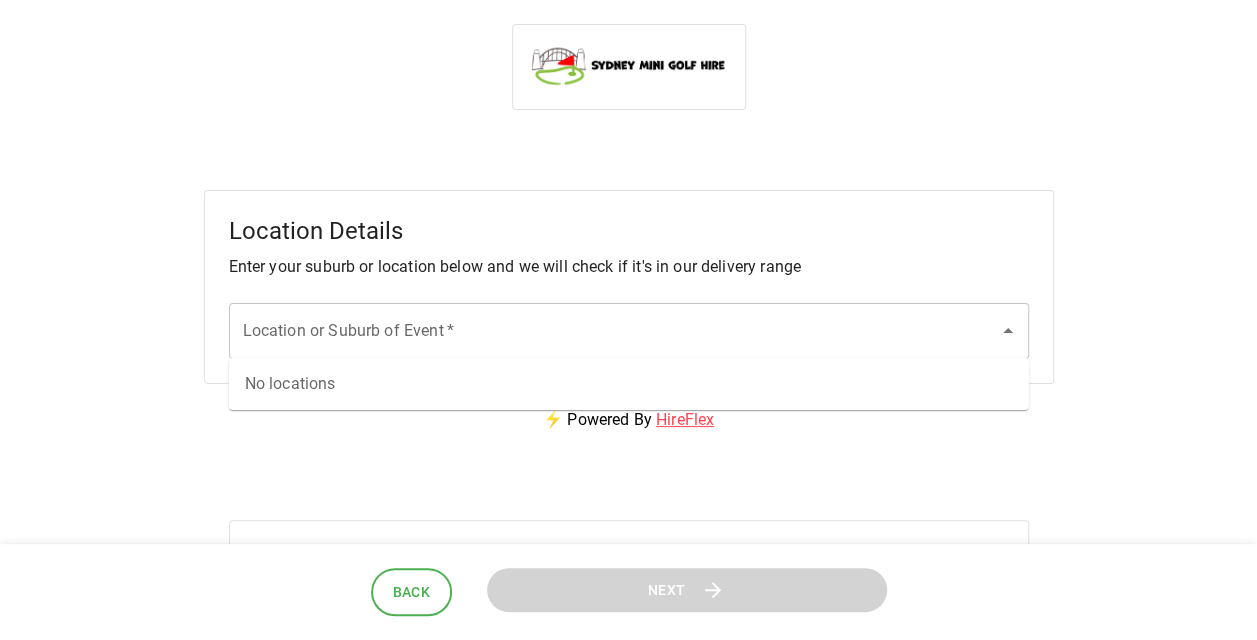 click on "Location or Suburb of Event   *" at bounding box center [629, 331] 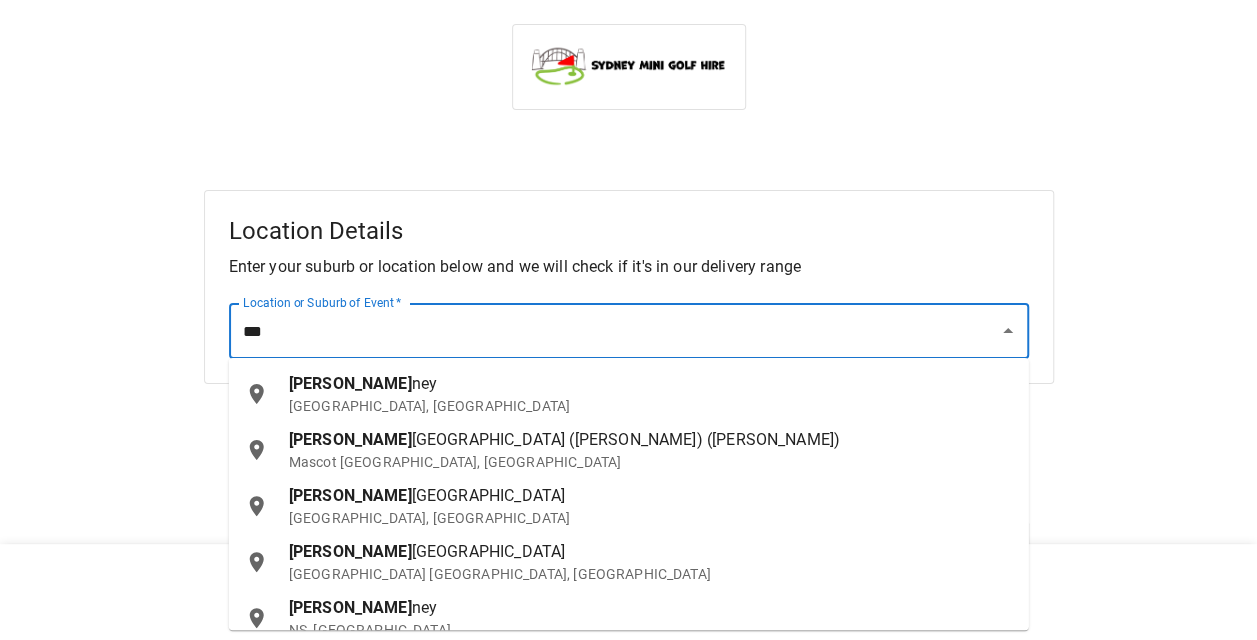 click on "[PERSON_NAME][GEOGRAPHIC_DATA], [GEOGRAPHIC_DATA]" at bounding box center [651, 394] 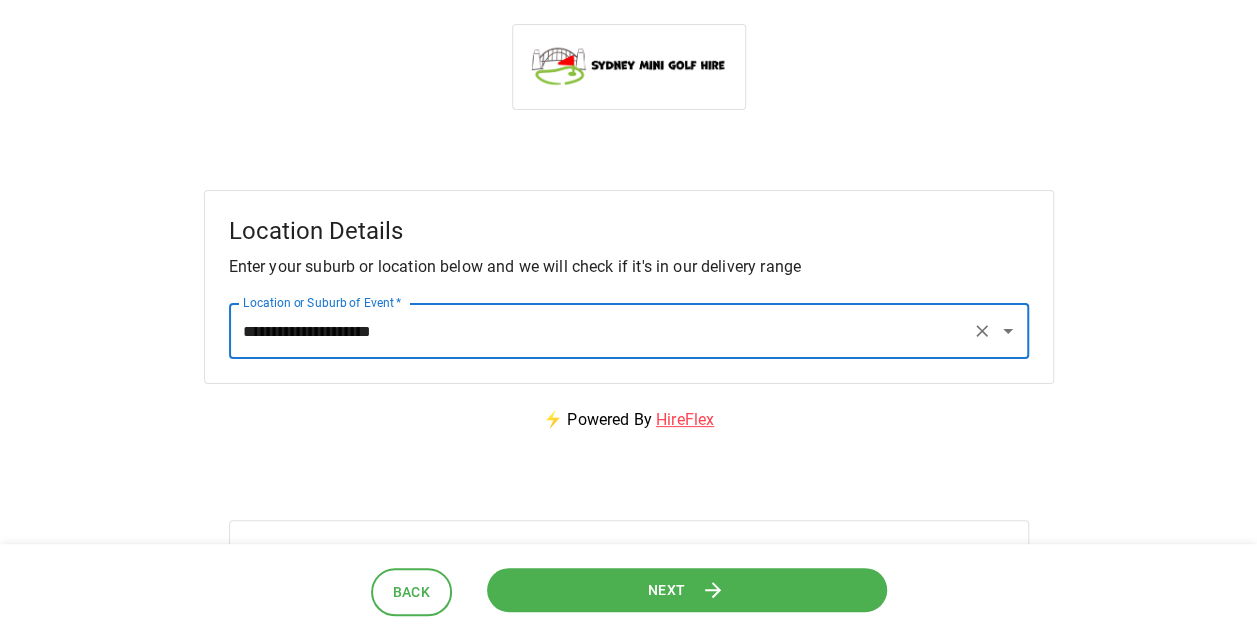 type on "**********" 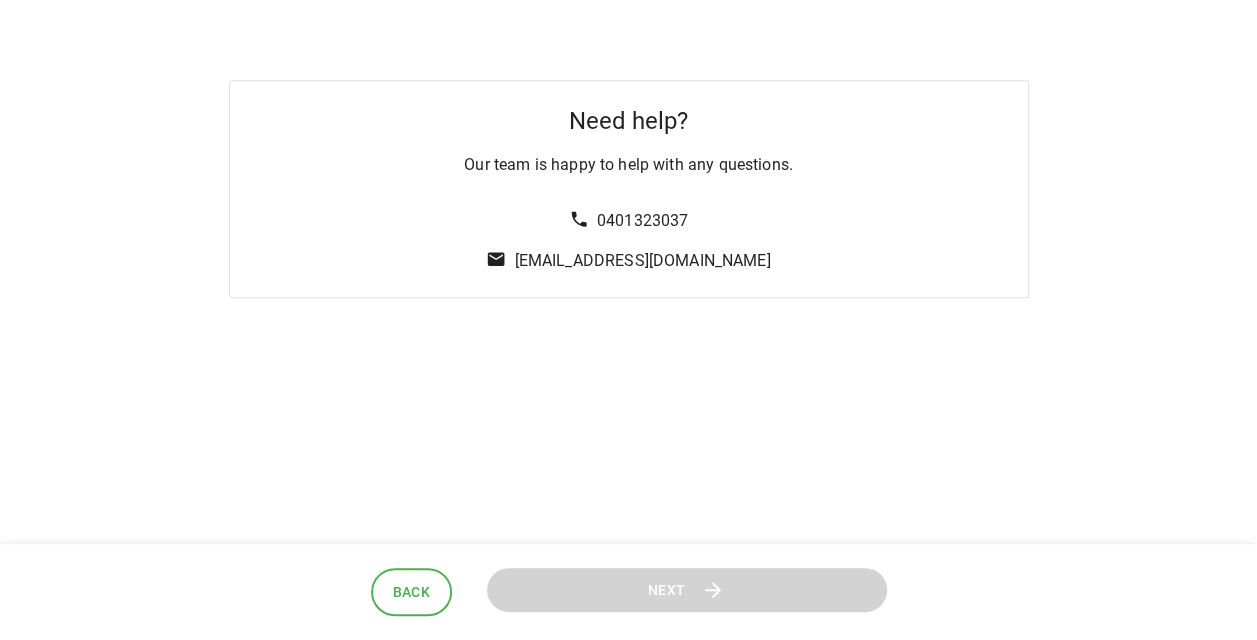 scroll, scrollTop: 225, scrollLeft: 0, axis: vertical 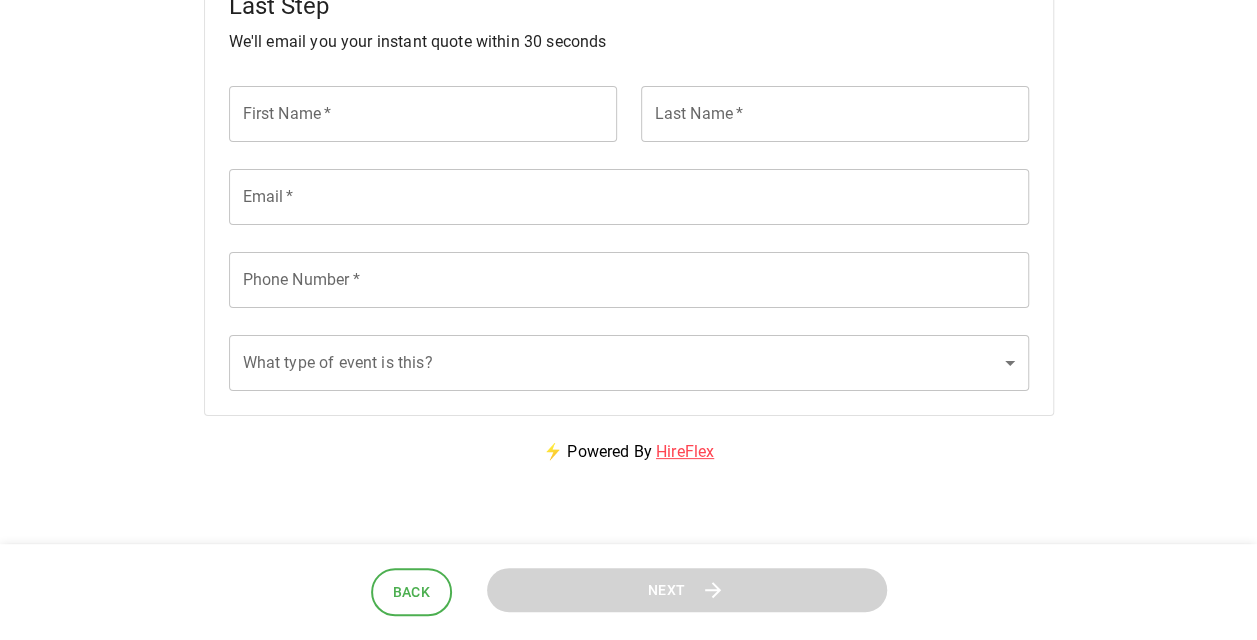 click on "First Name   *" at bounding box center (423, 114) 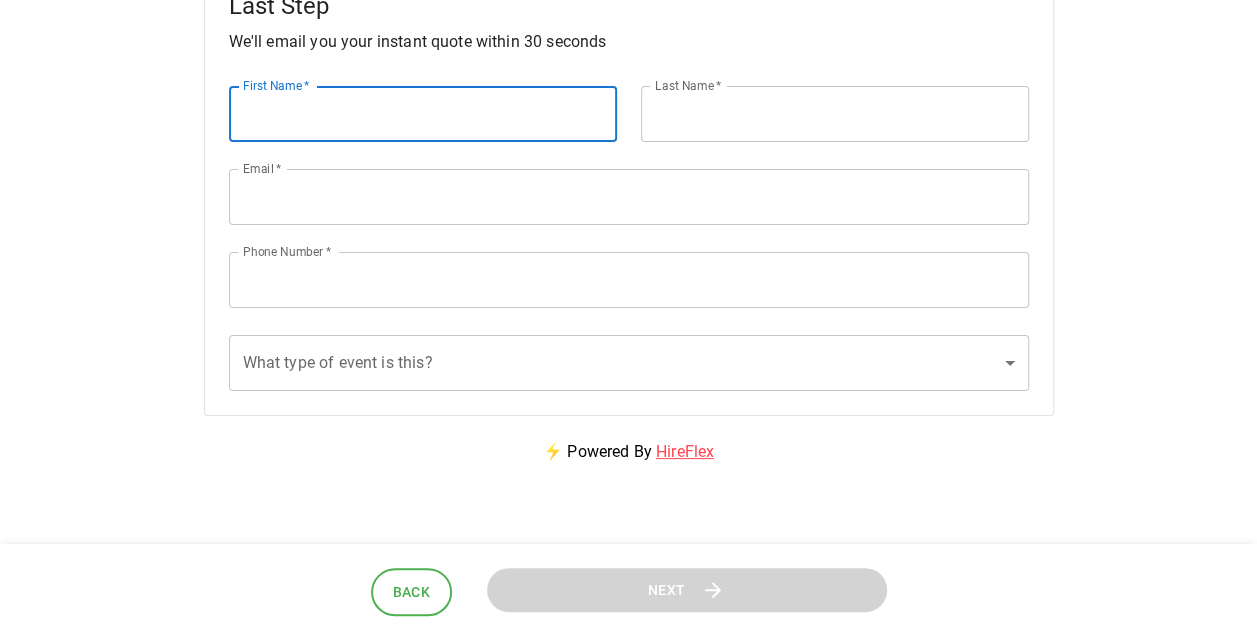 type on "******" 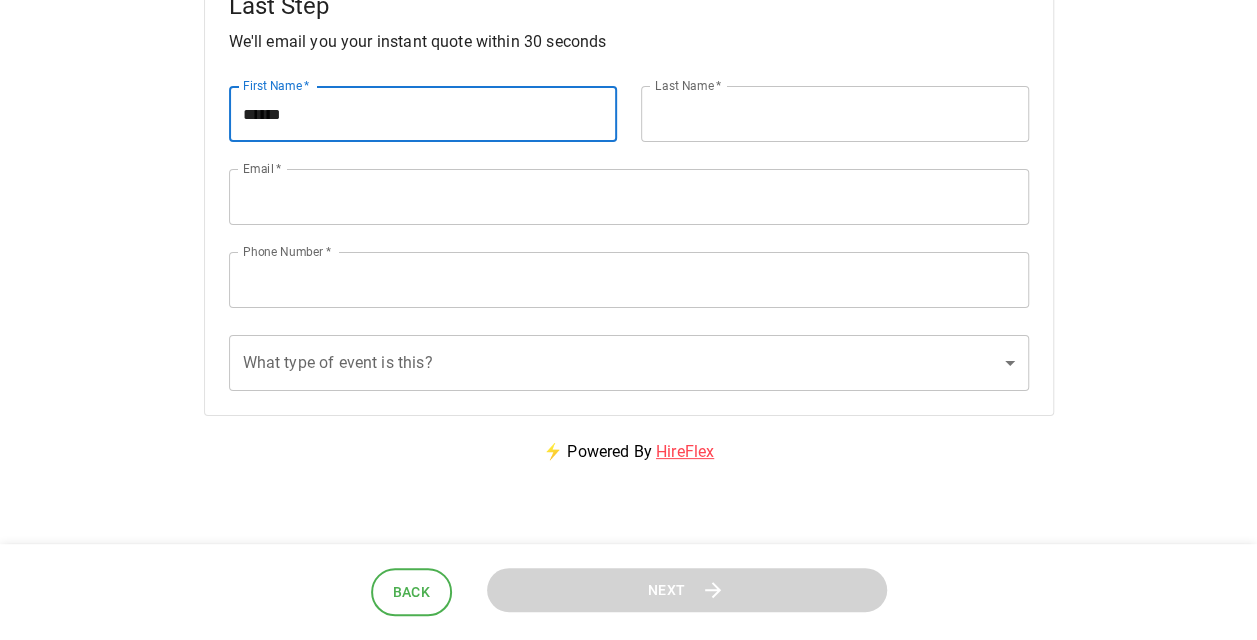 type on "******" 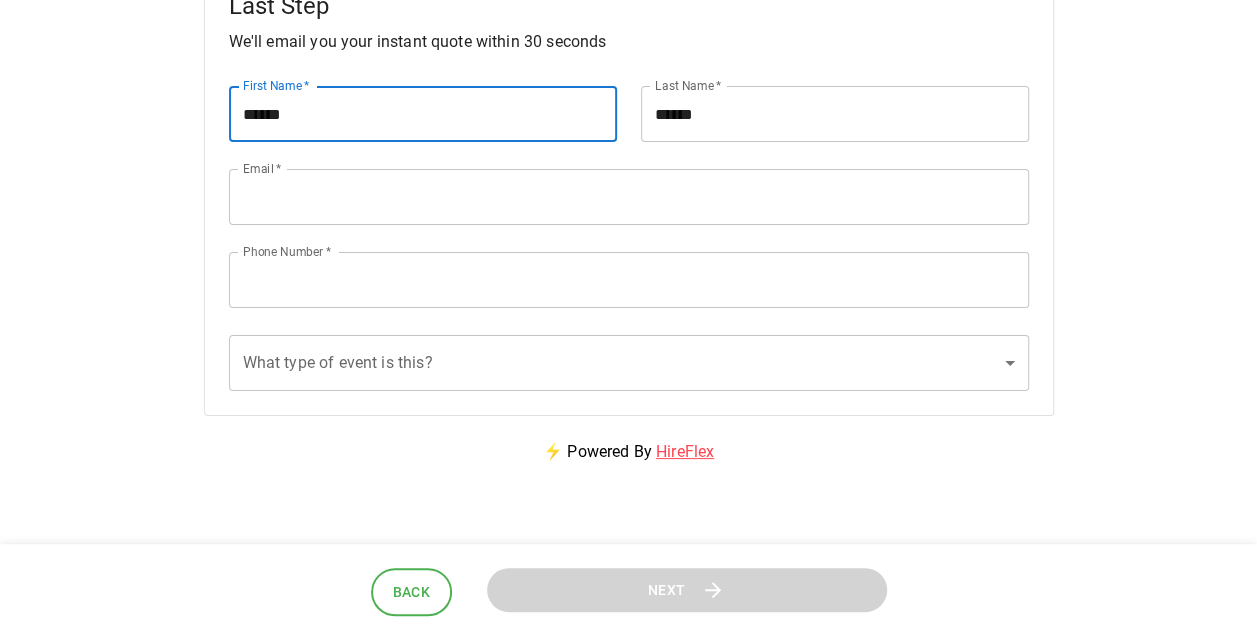 type on "**********" 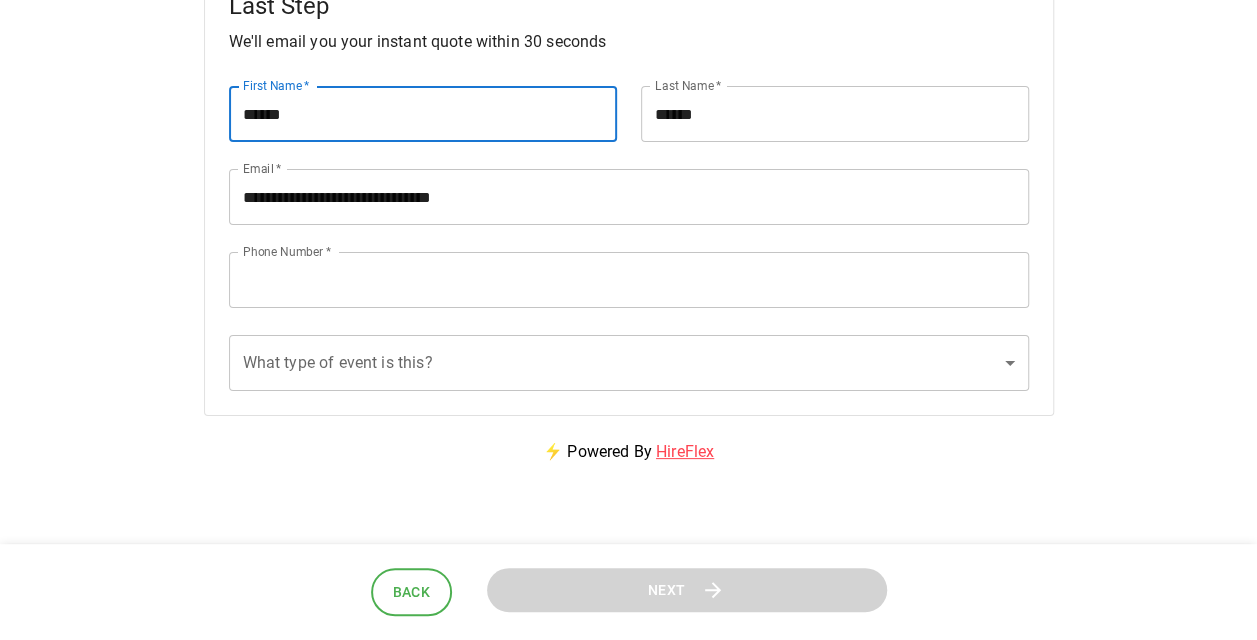 type on "**********" 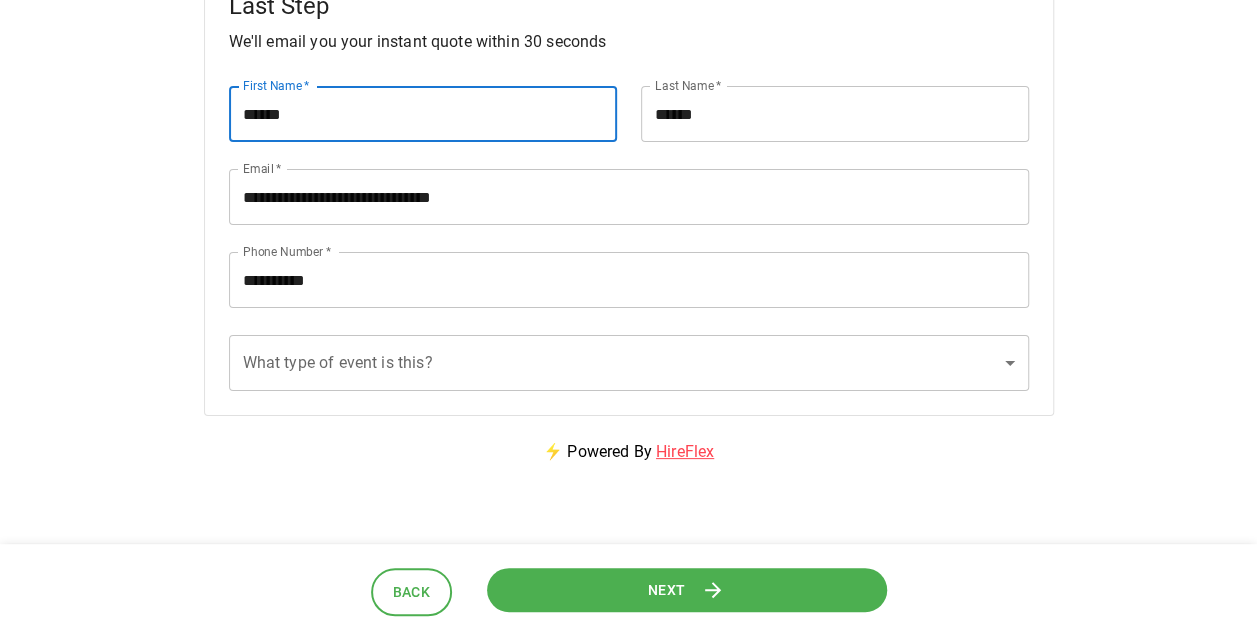 click on "**********" at bounding box center [628, 284] 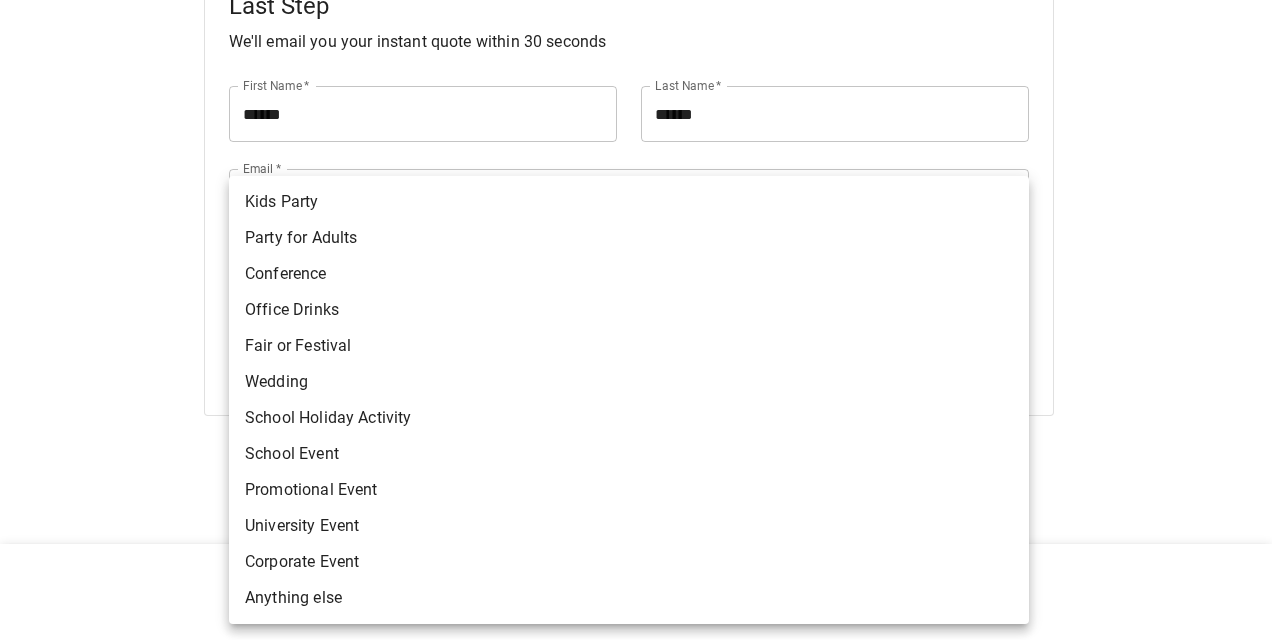 click on "Promotional Event" at bounding box center [629, 490] 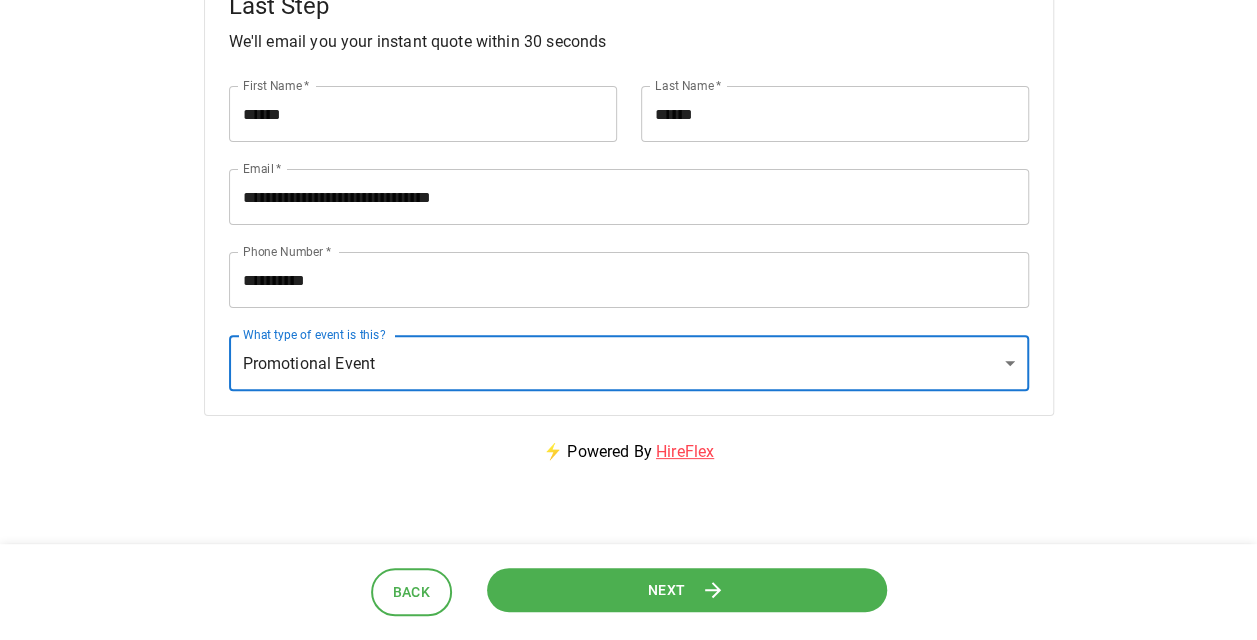 click on "Next" at bounding box center (686, 589) 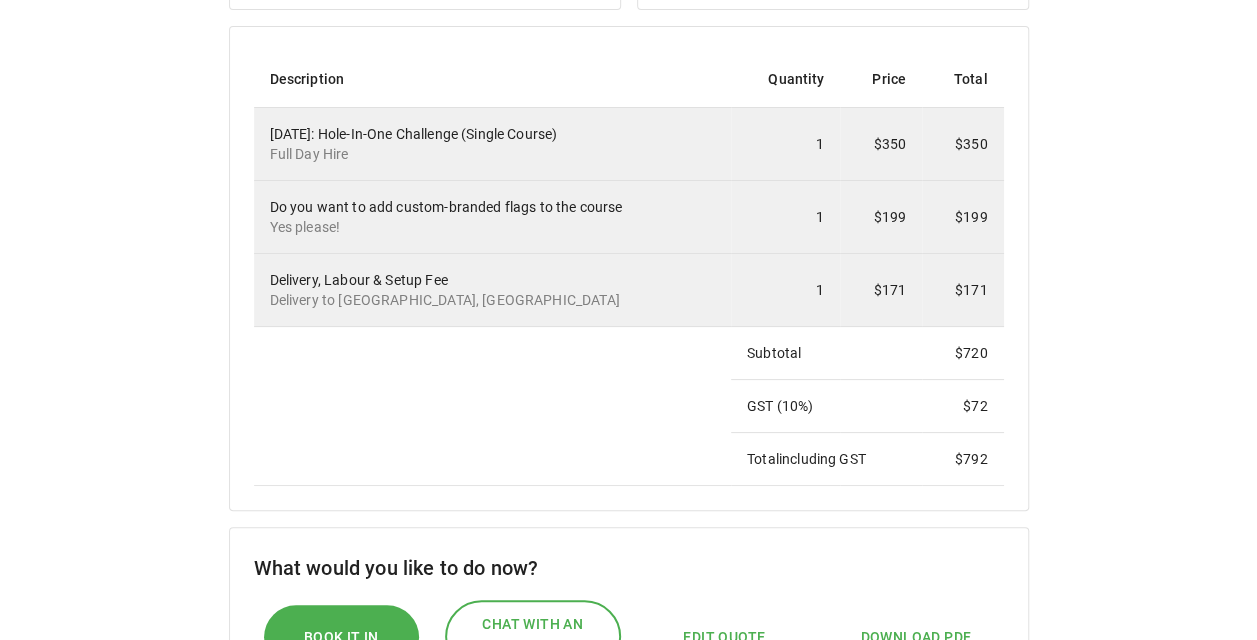 scroll, scrollTop: 447, scrollLeft: 0, axis: vertical 